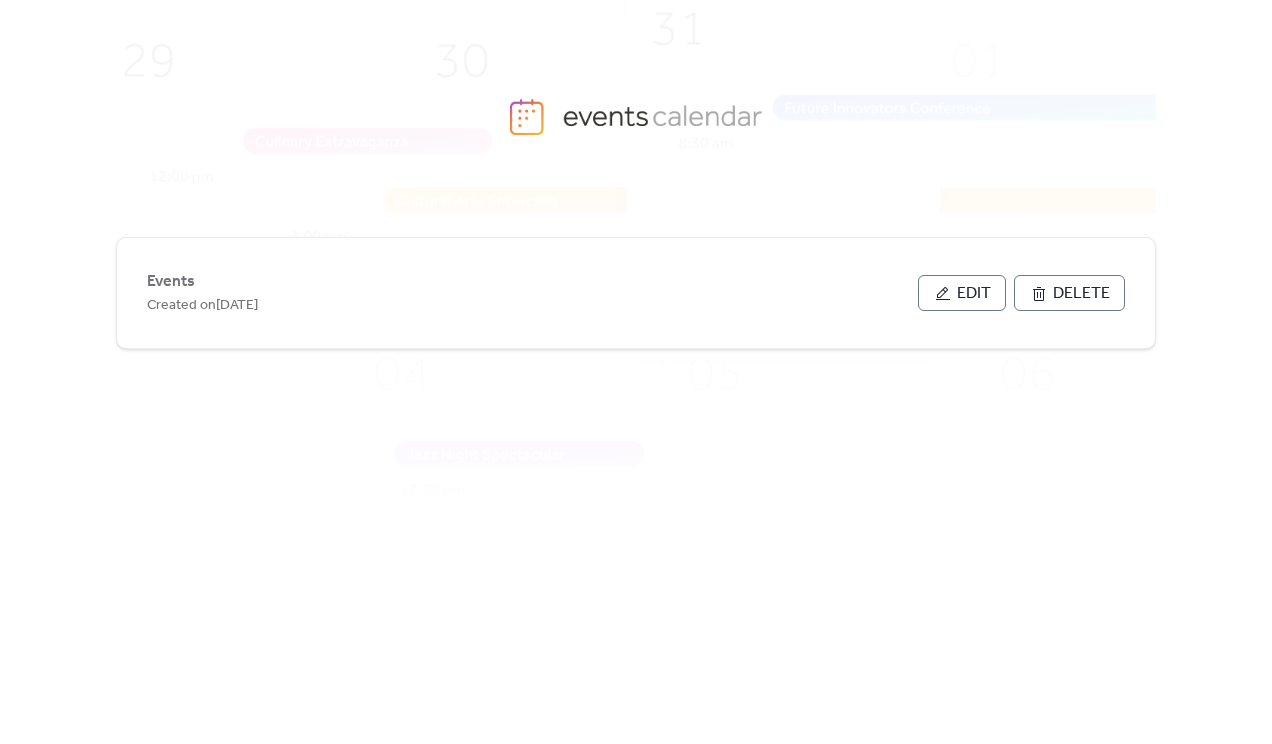 scroll, scrollTop: 0, scrollLeft: 0, axis: both 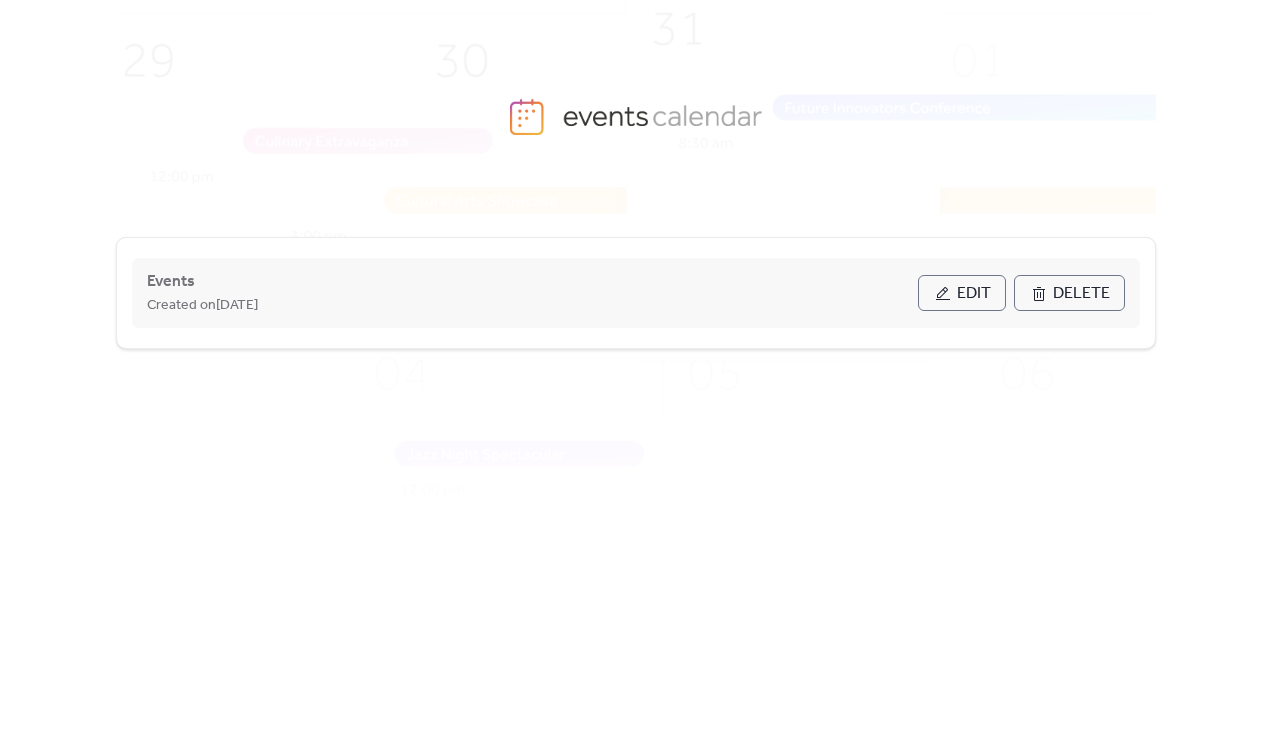 click on "Edit" at bounding box center (974, 294) 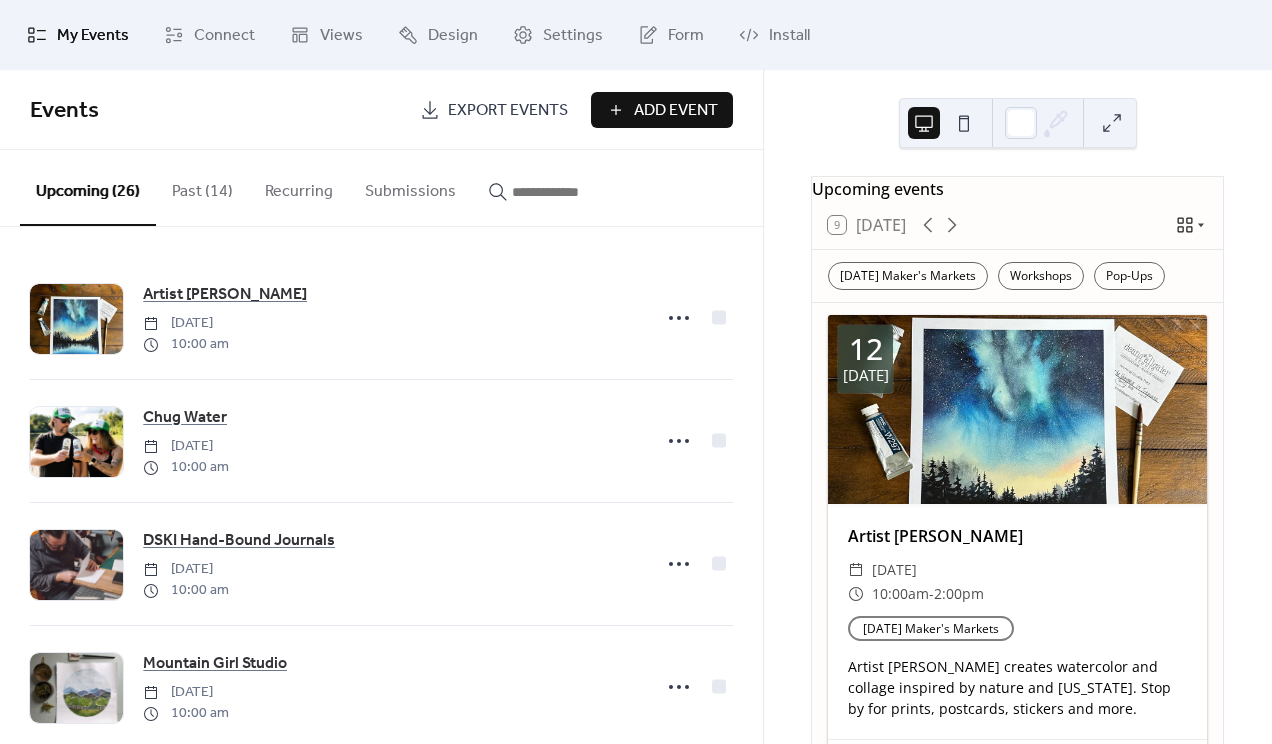 click on "Add Event" at bounding box center (676, 111) 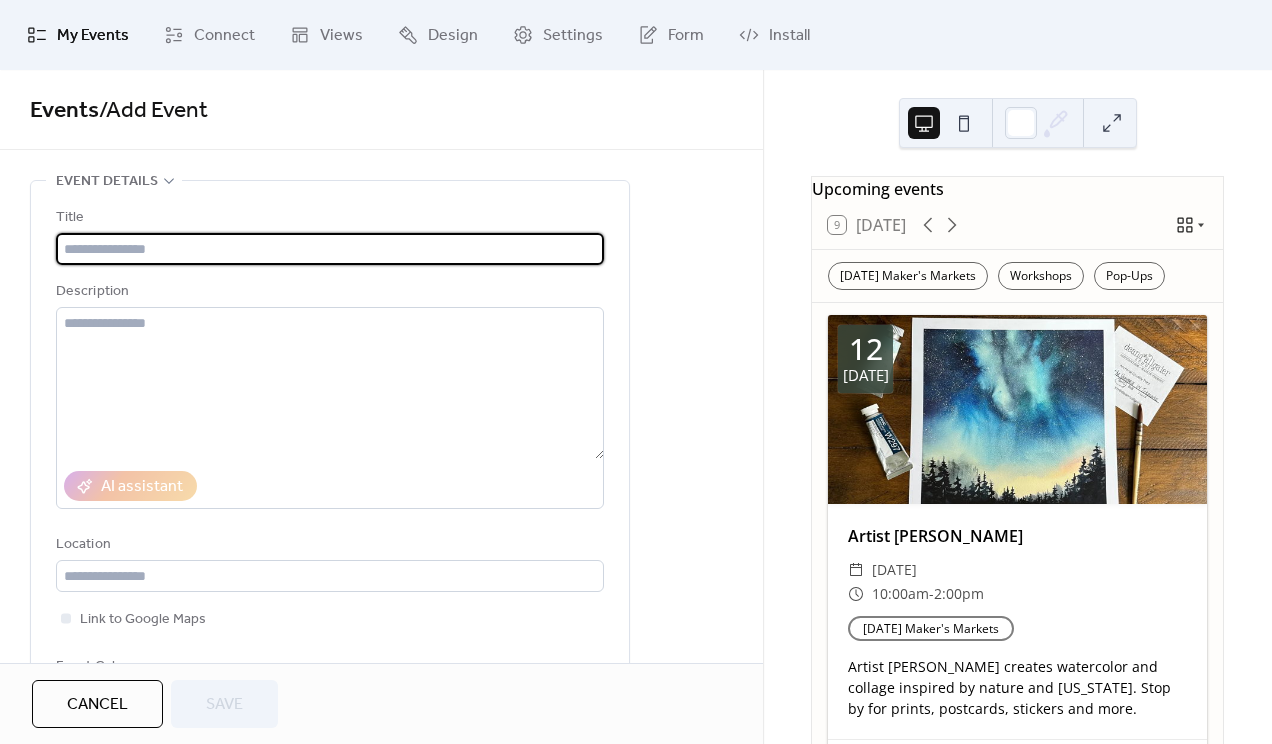 click at bounding box center (330, 249) 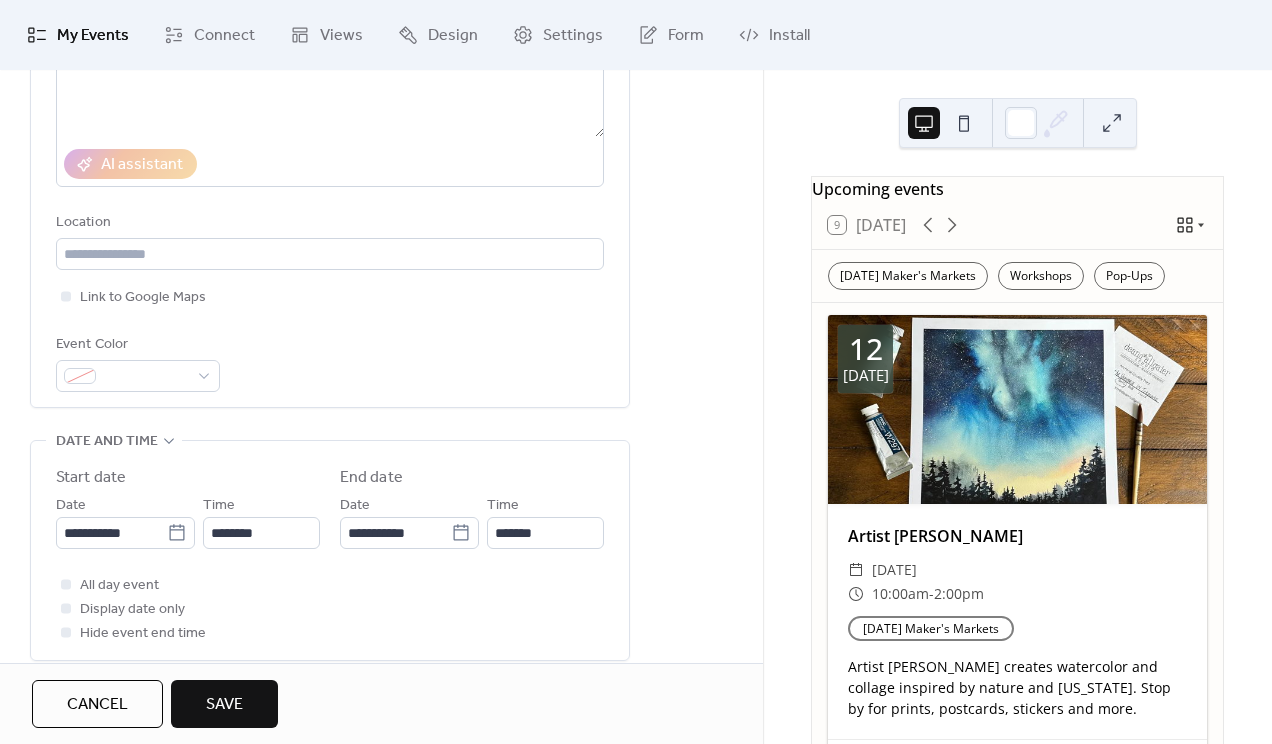 scroll, scrollTop: 353, scrollLeft: 0, axis: vertical 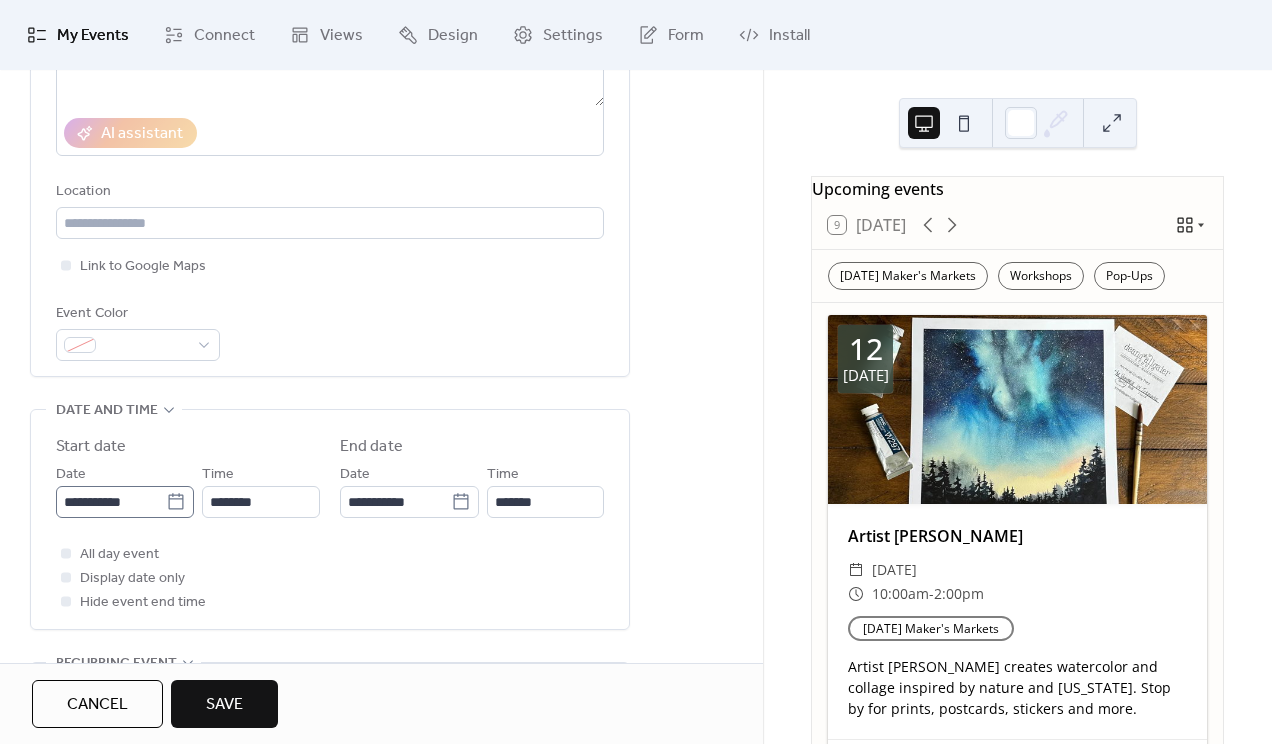 type on "**********" 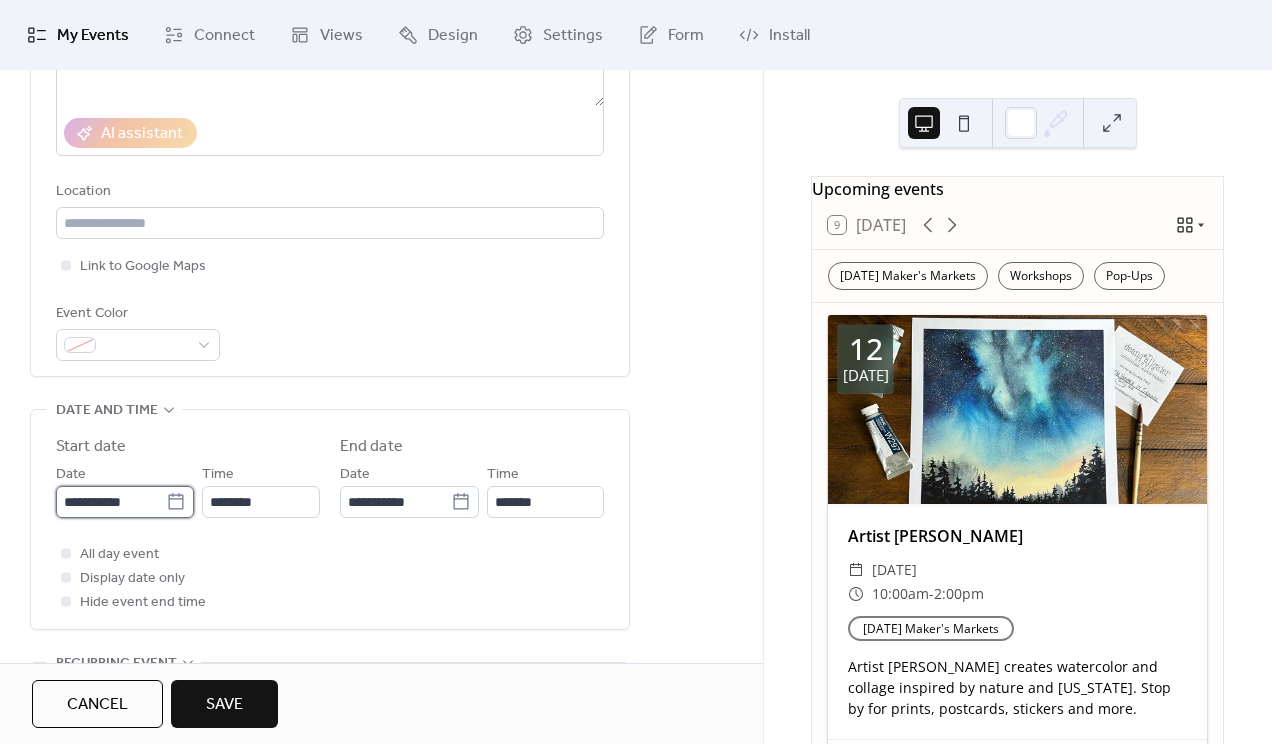click on "**********" at bounding box center (111, 502) 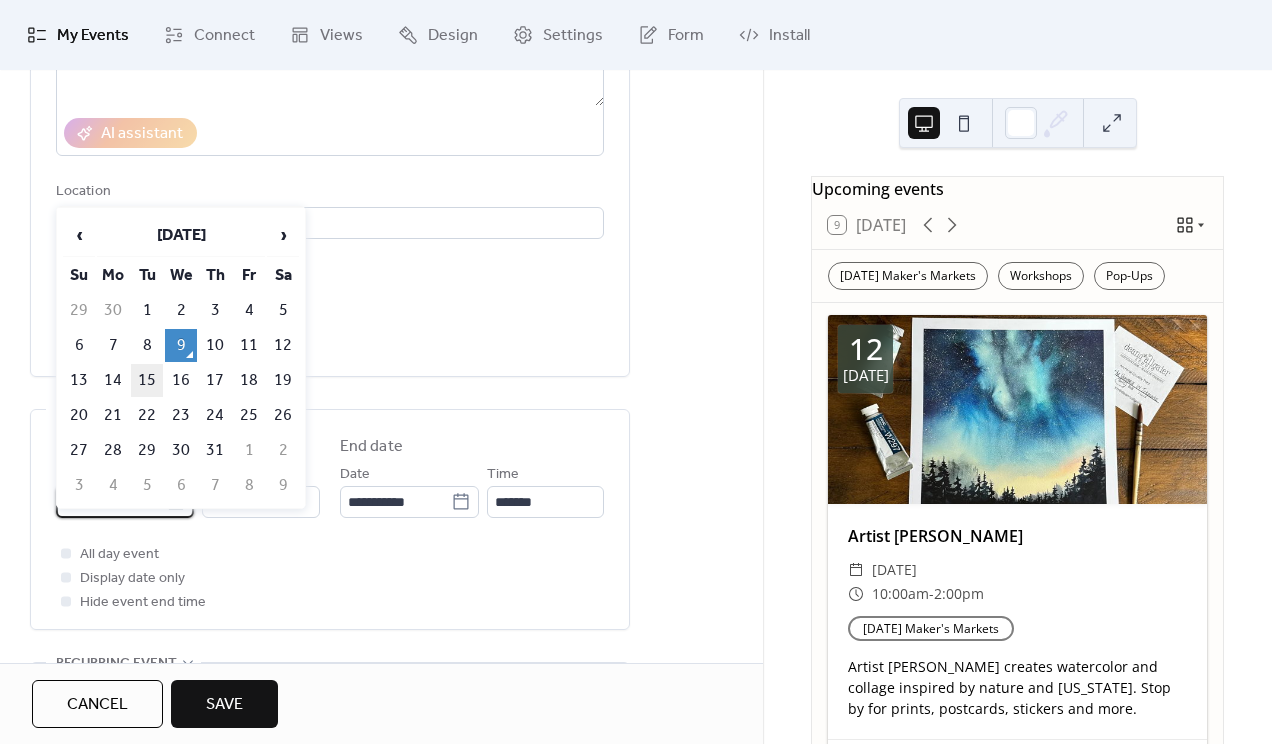 click on "15" at bounding box center (147, 380) 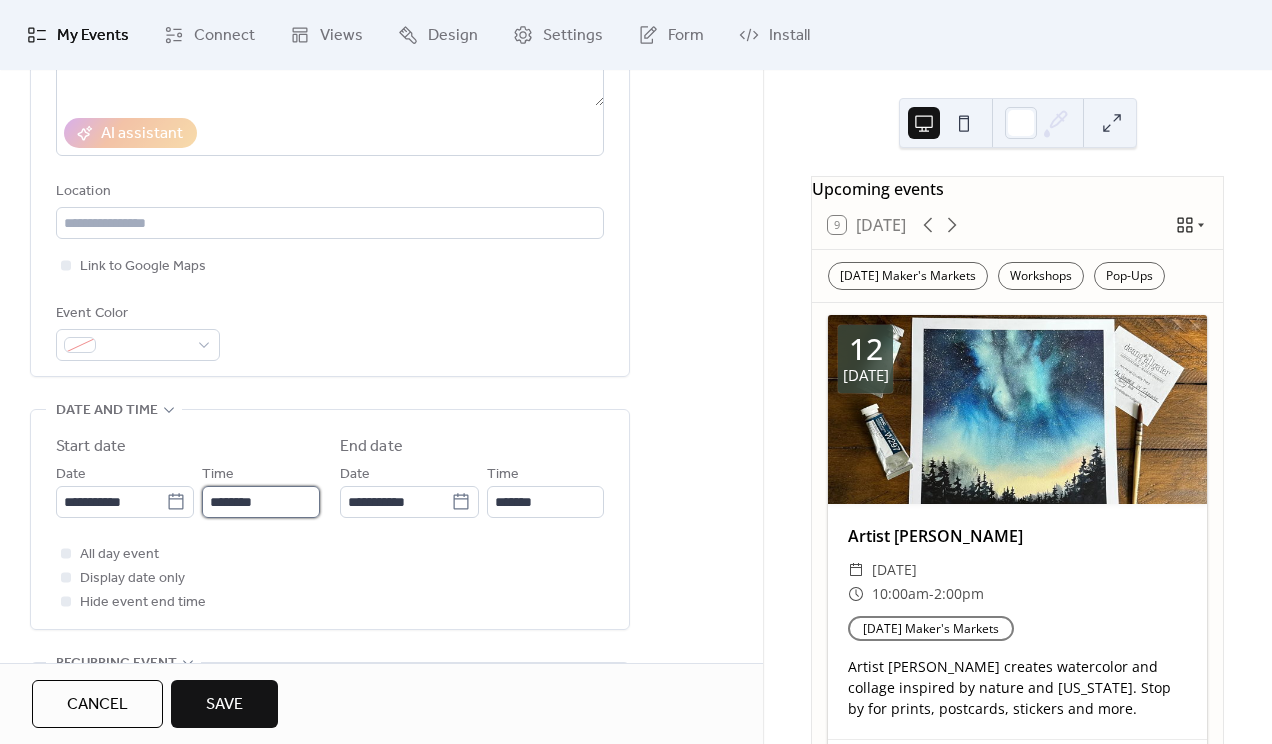 click on "********" at bounding box center (261, 502) 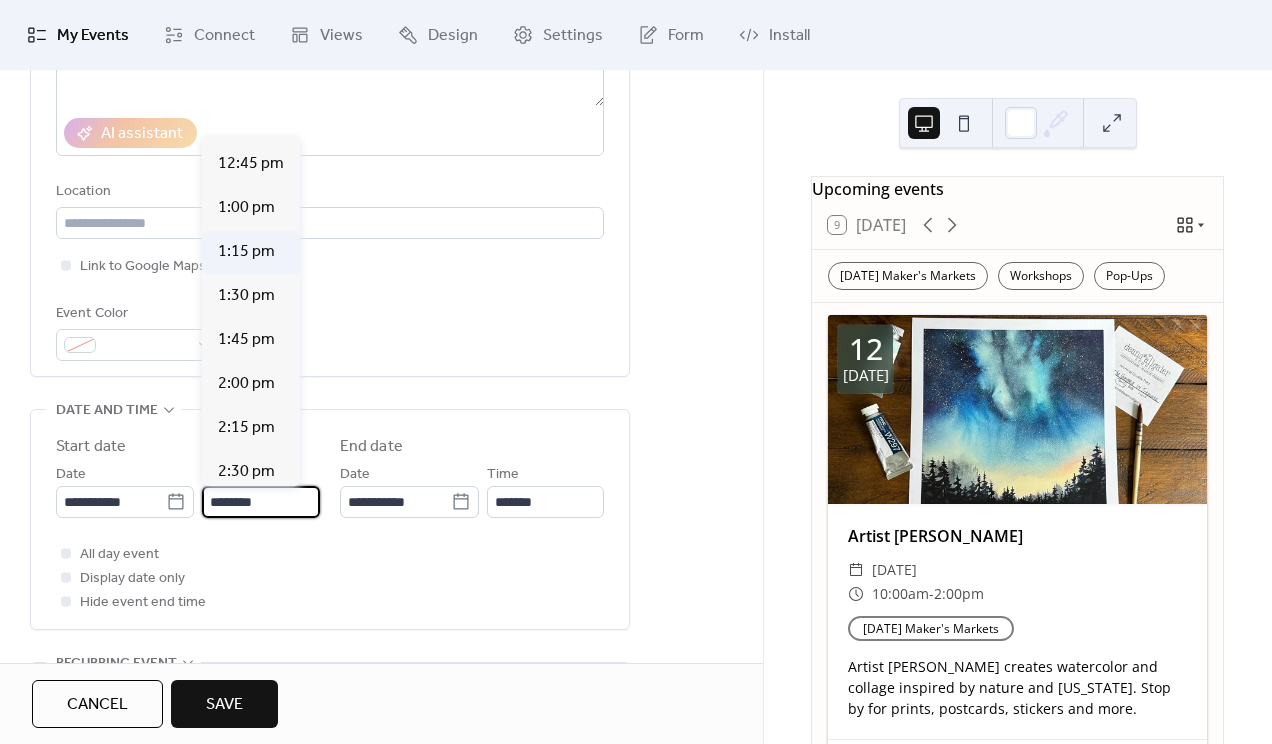 scroll, scrollTop: 2241, scrollLeft: 0, axis: vertical 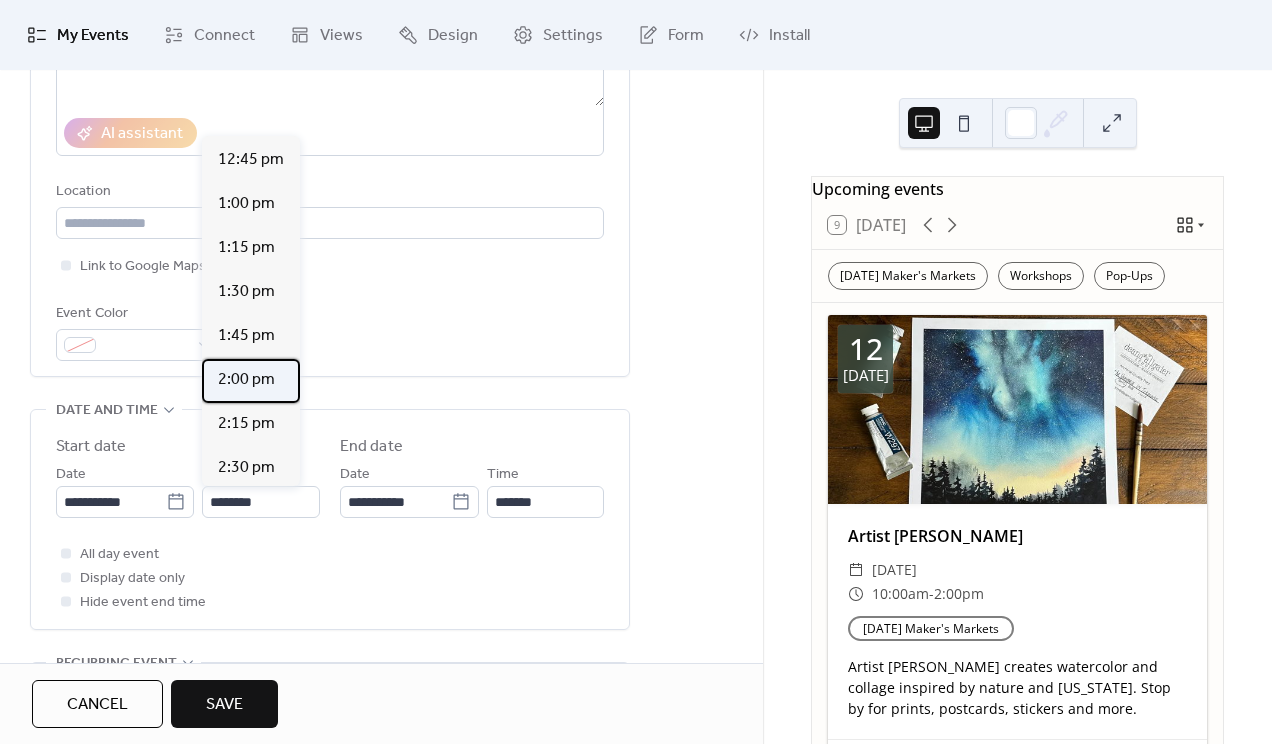 click on "2:00 pm" at bounding box center [246, 380] 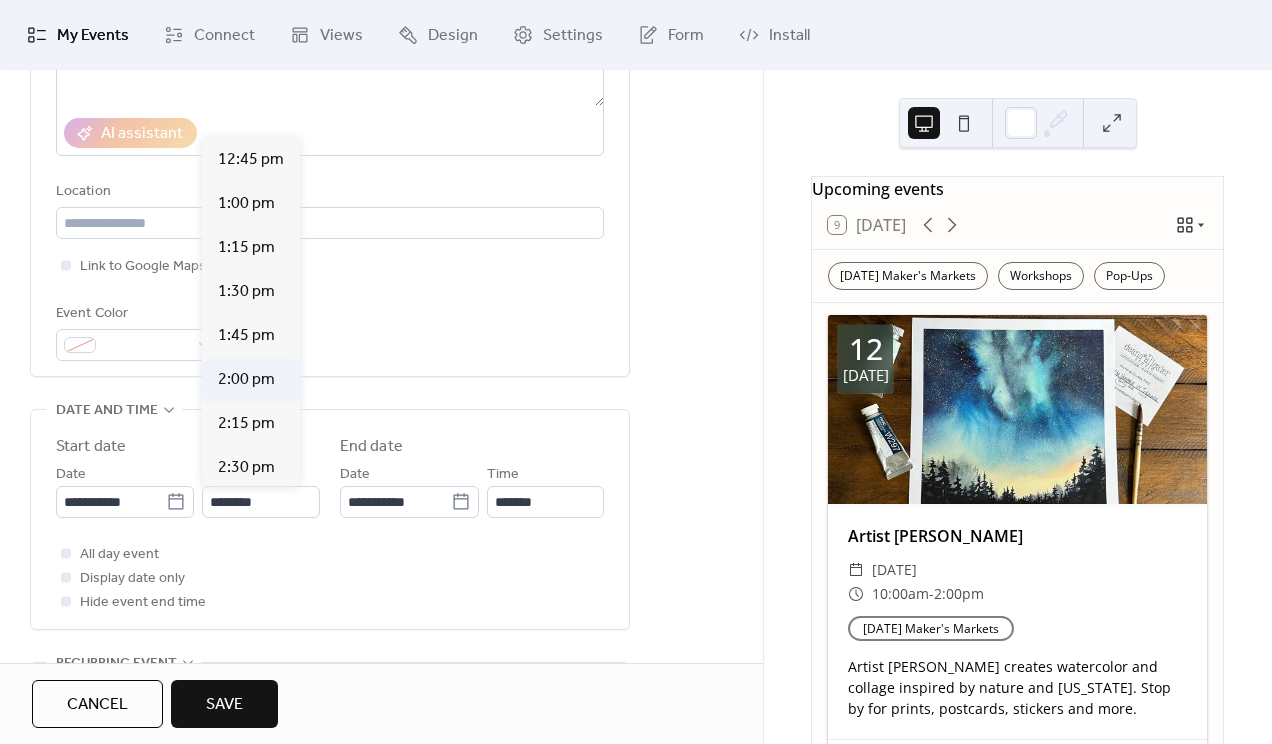 type on "*******" 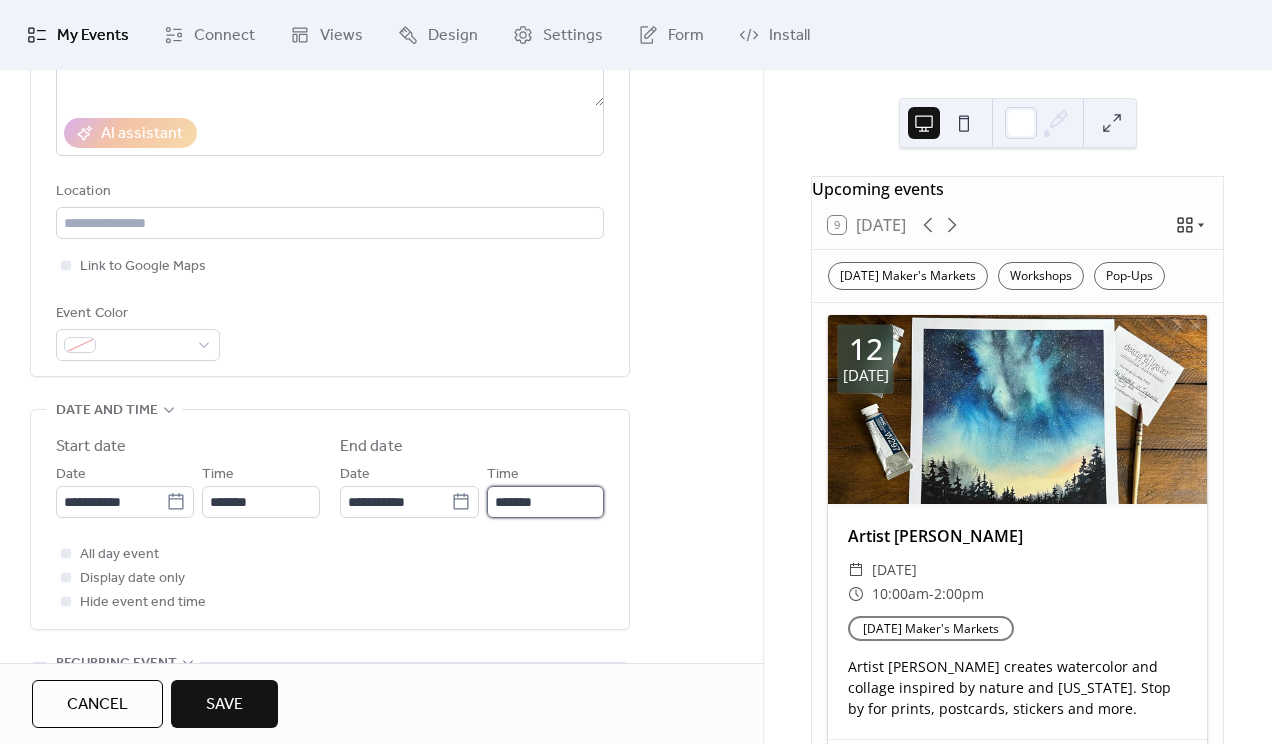 click on "*******" at bounding box center [545, 502] 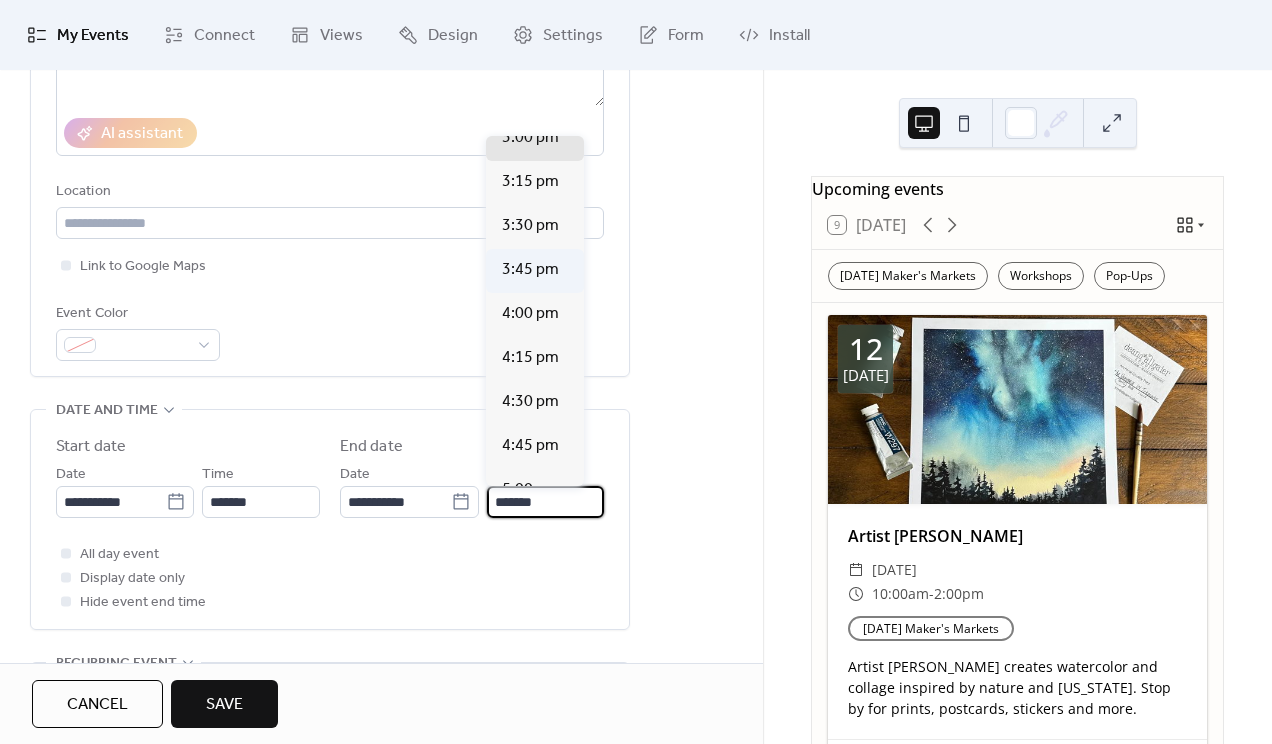scroll, scrollTop: 165, scrollLeft: 0, axis: vertical 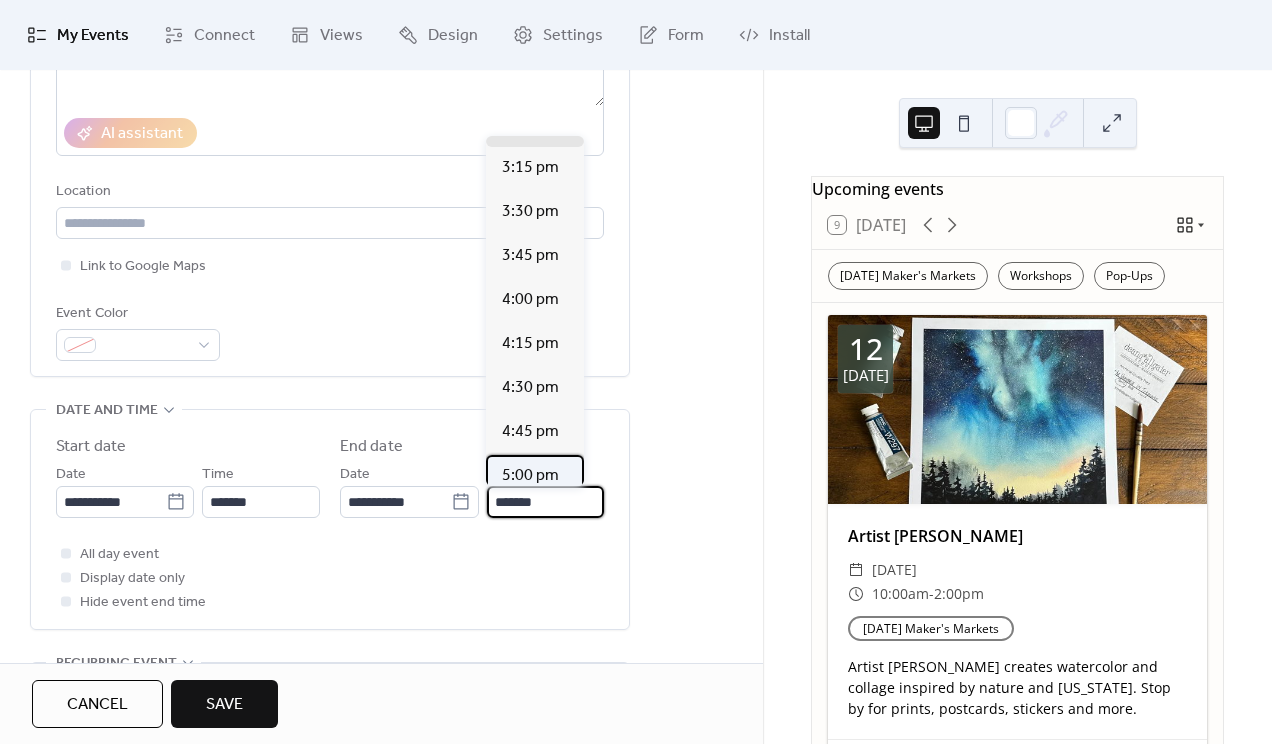 click on "5:00 pm" at bounding box center [530, 476] 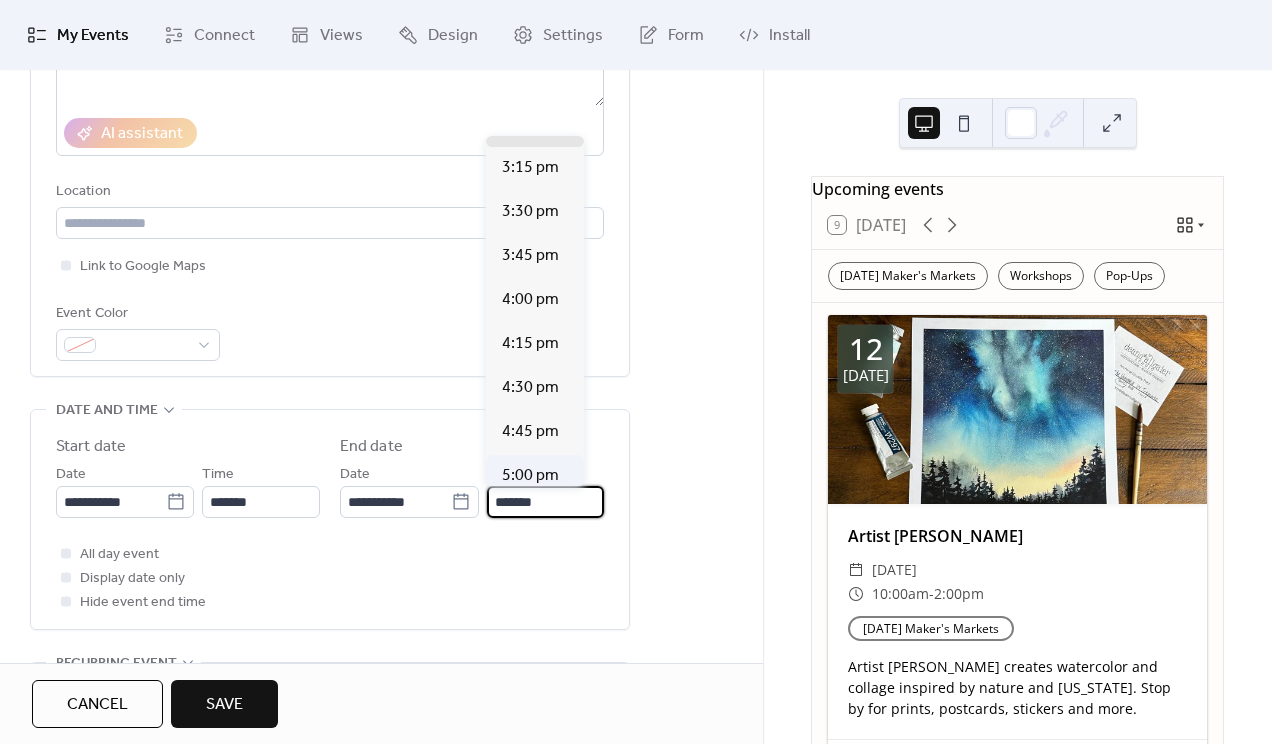 type on "*******" 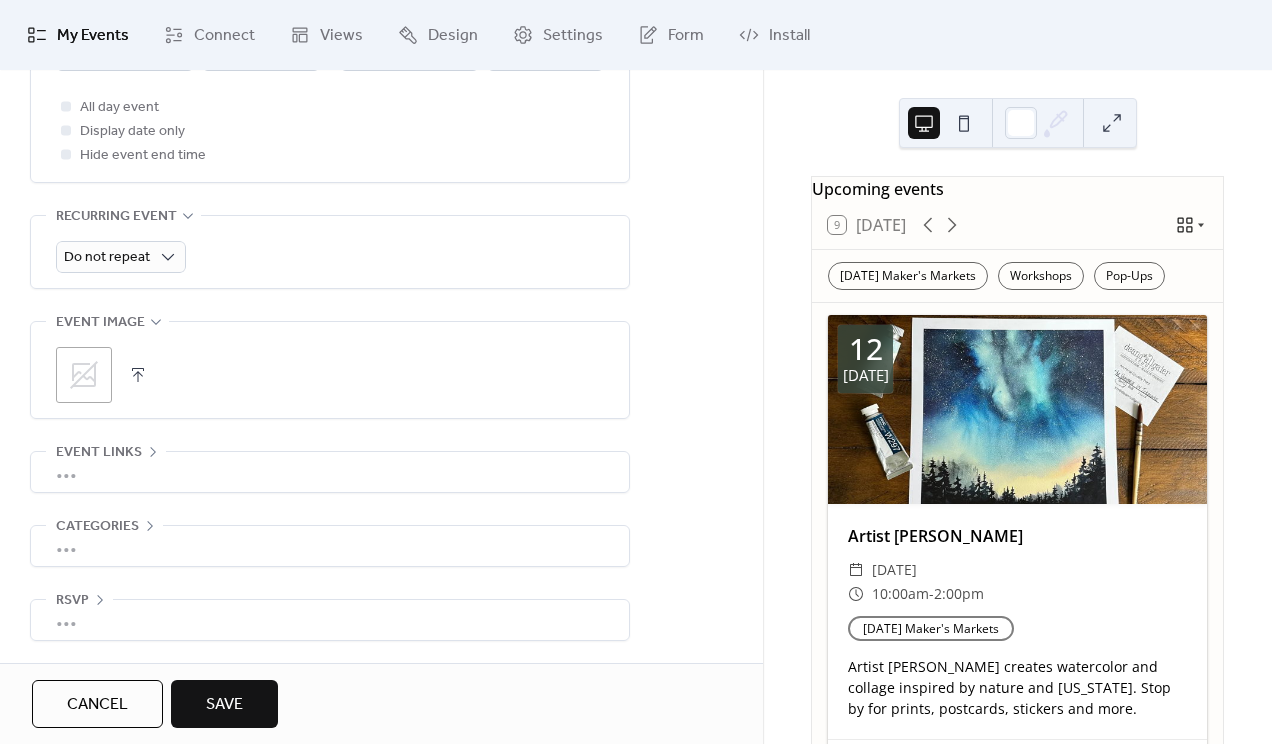 scroll, scrollTop: 802, scrollLeft: 0, axis: vertical 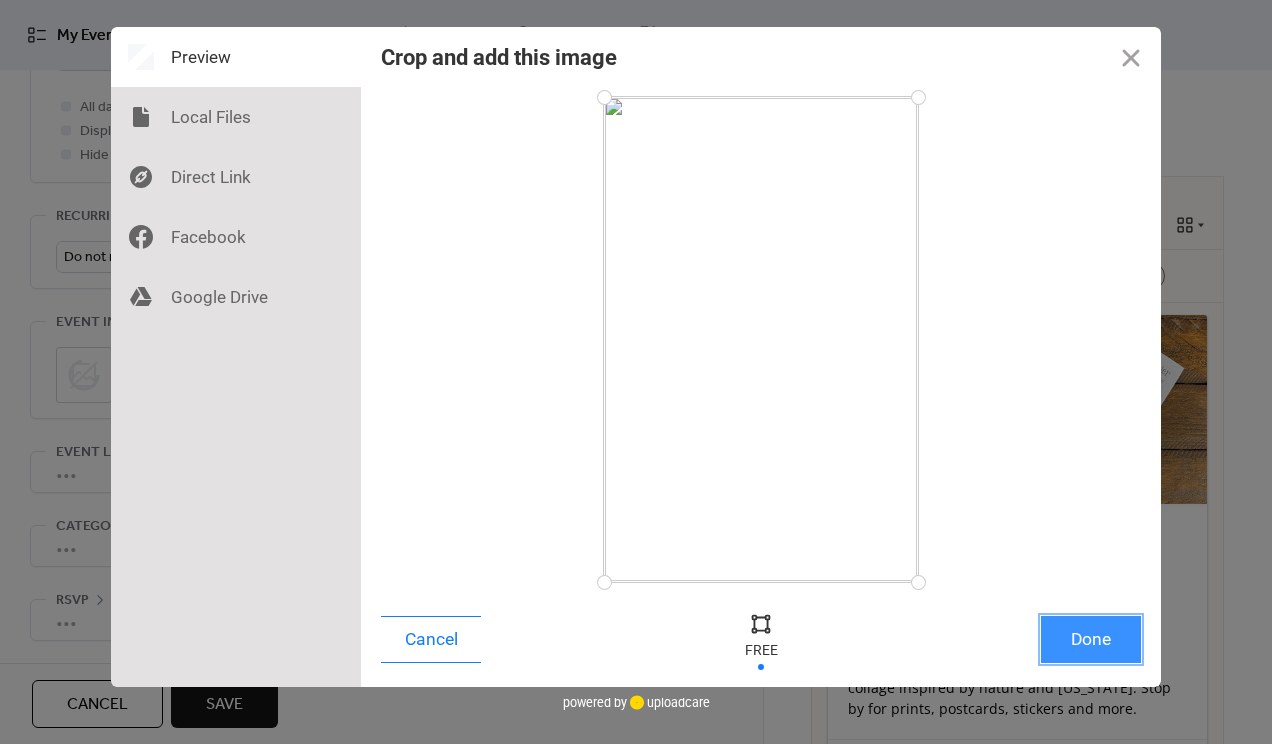 click on "Done" at bounding box center [1091, 639] 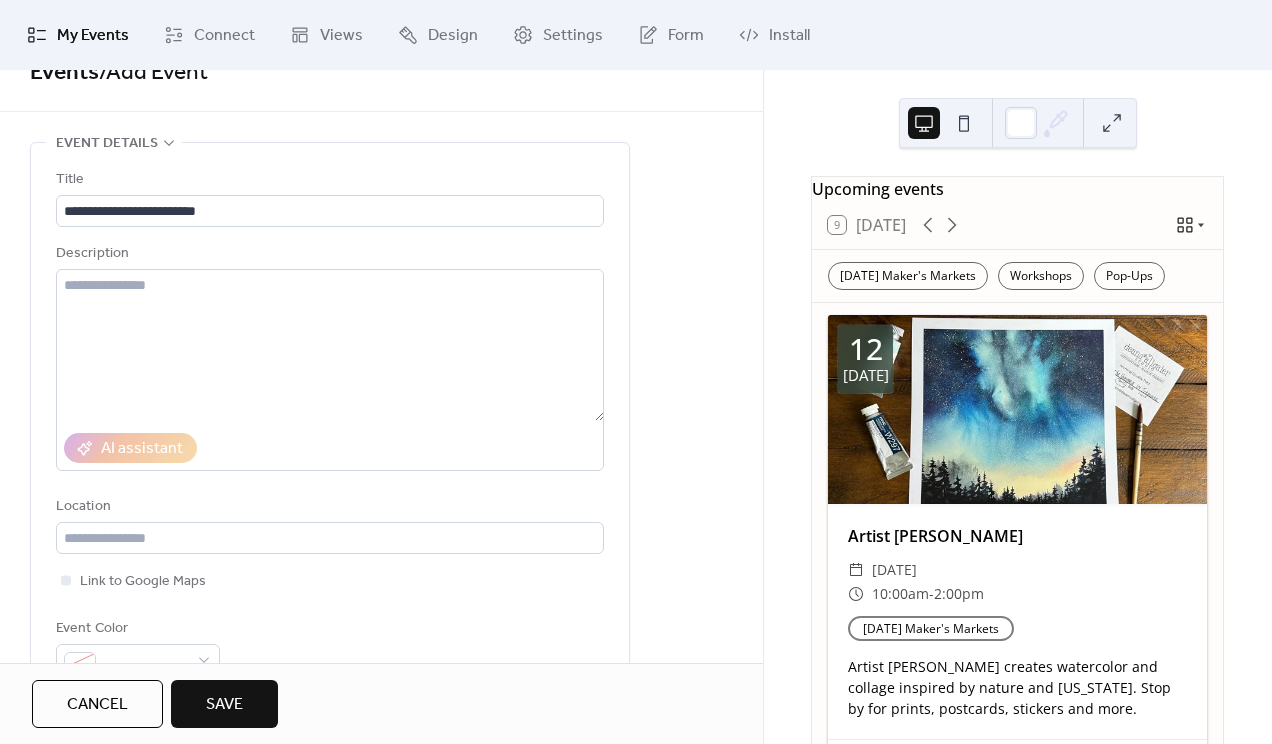 scroll, scrollTop: 0, scrollLeft: 0, axis: both 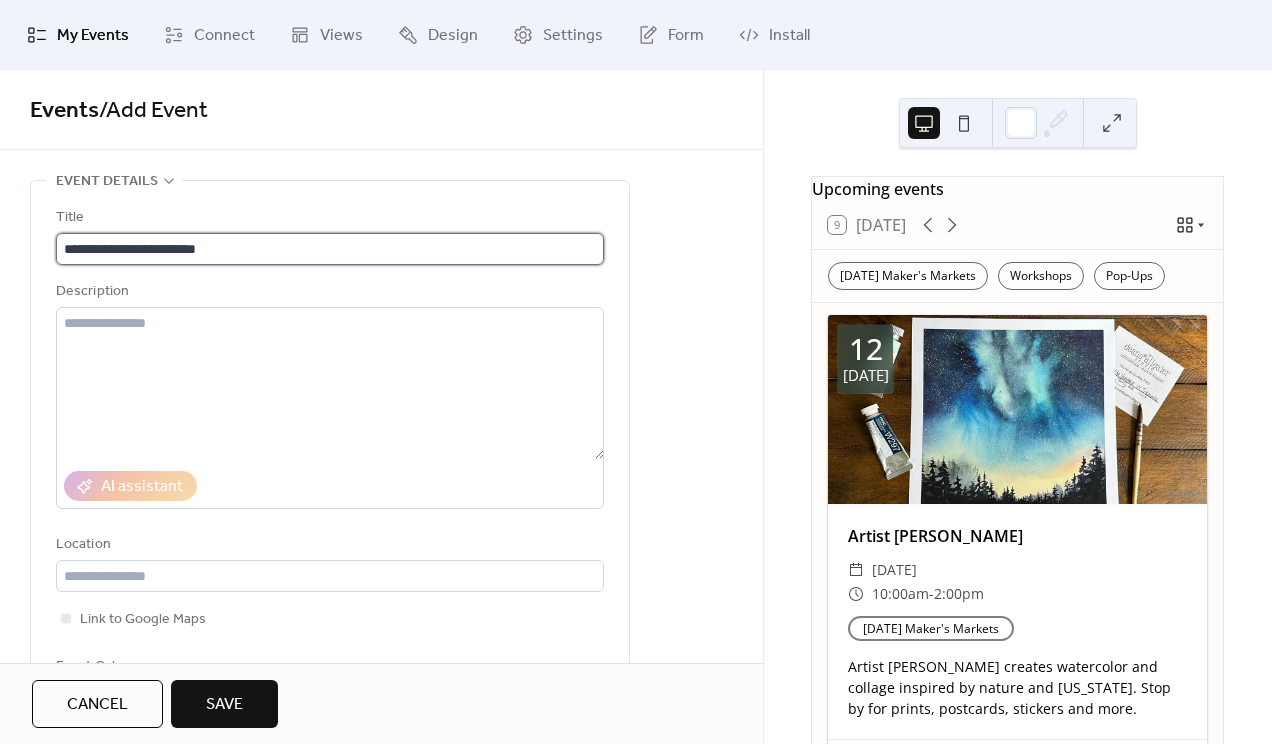 click on "**********" at bounding box center (330, 249) 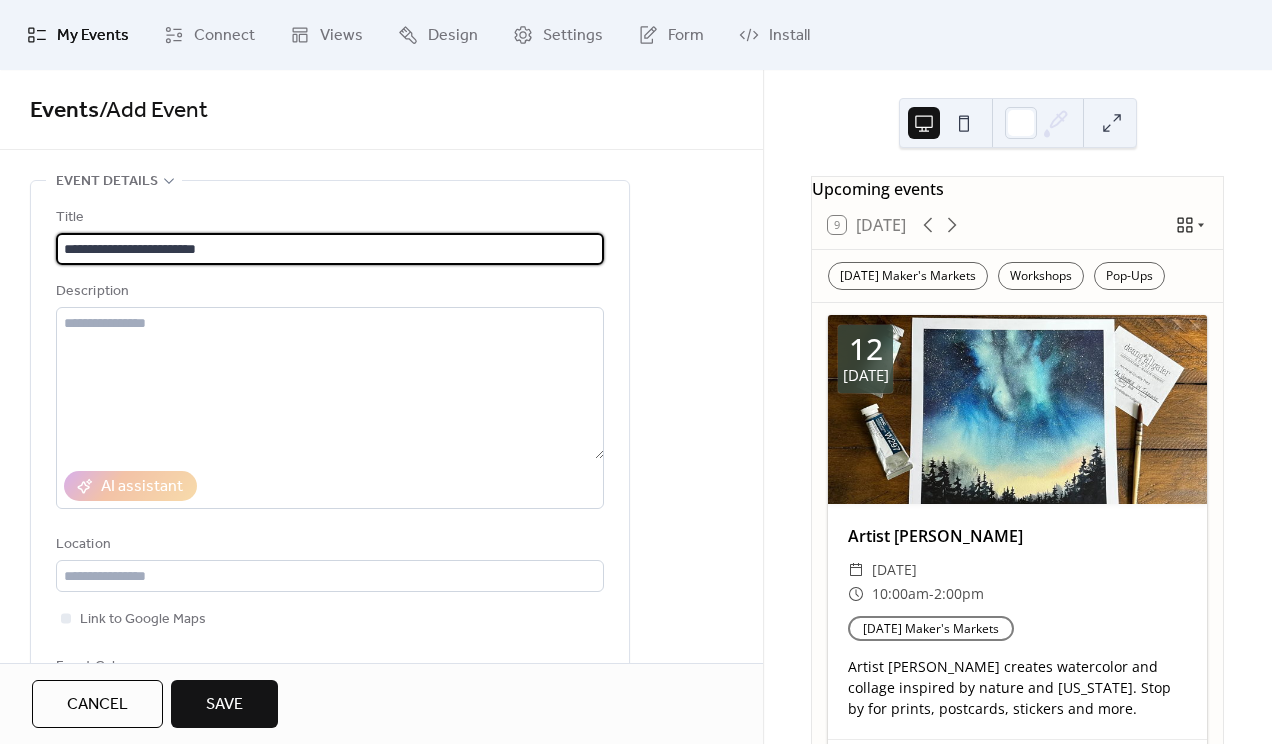 paste on "**********" 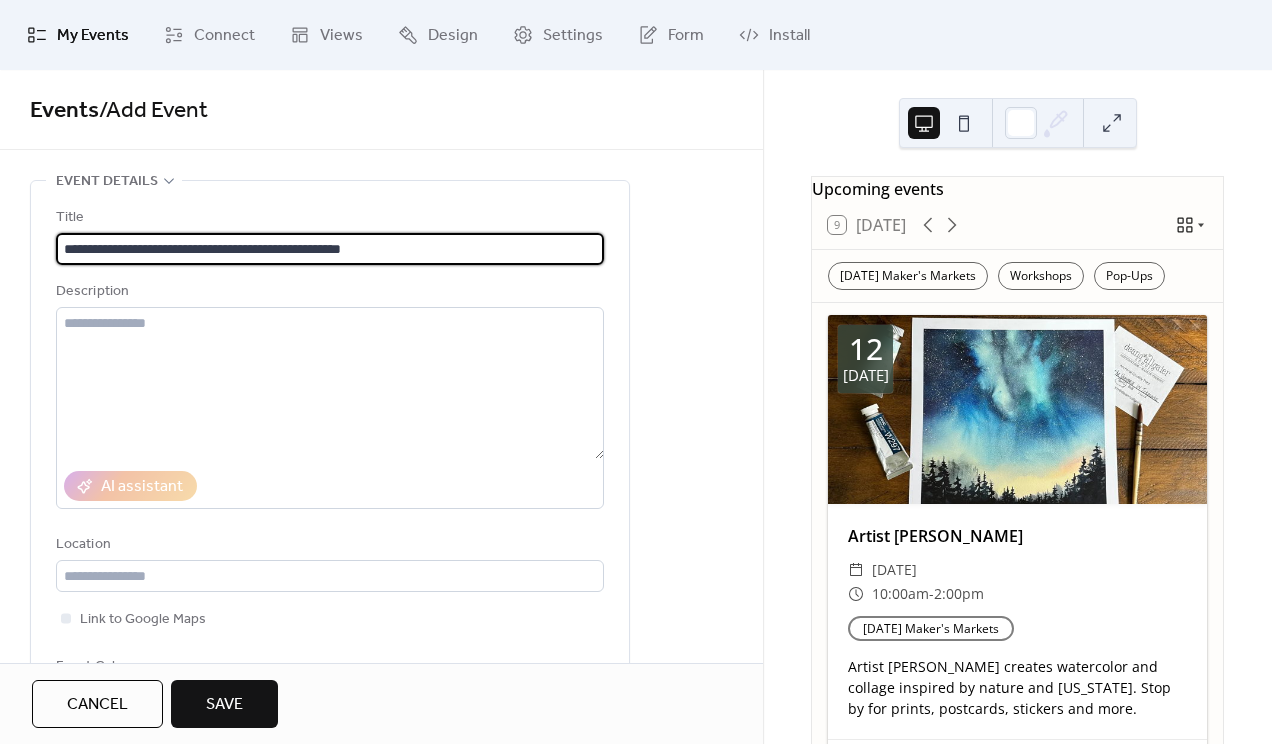 scroll, scrollTop: 1, scrollLeft: 0, axis: vertical 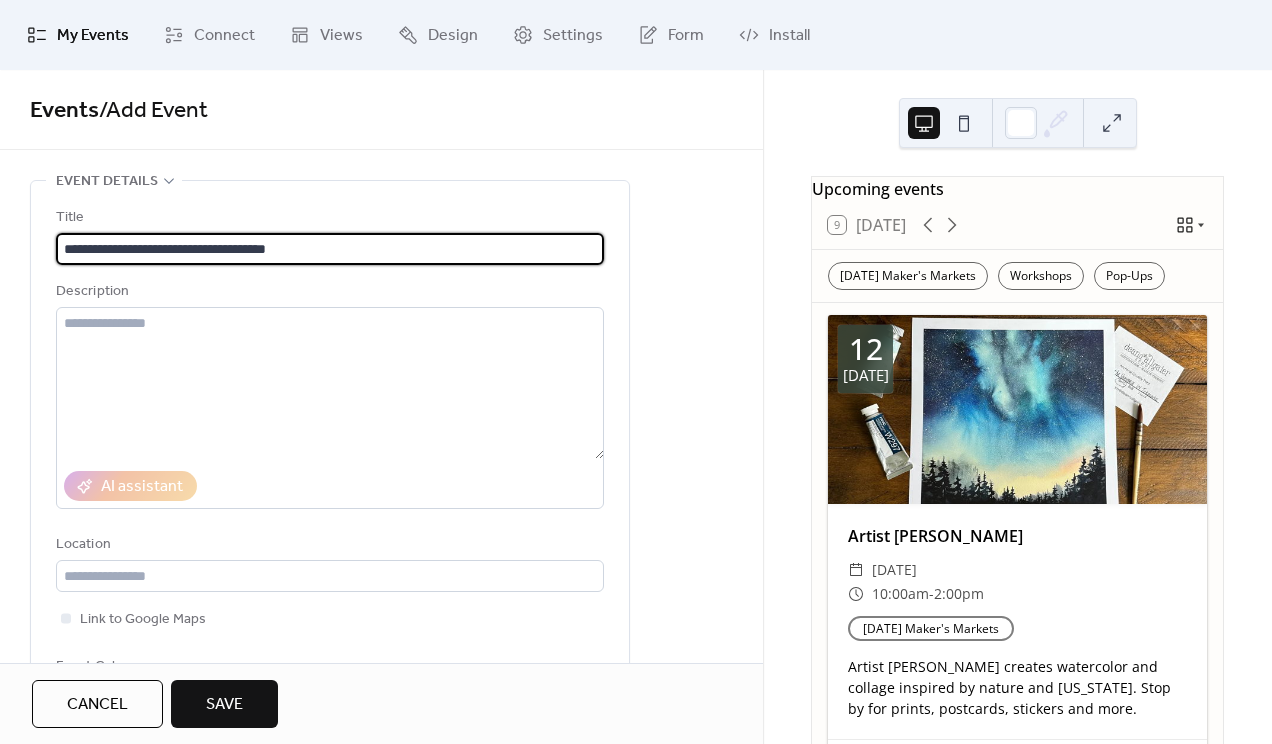drag, startPoint x: 255, startPoint y: 251, endPoint x: -5, endPoint y: 249, distance: 260.0077 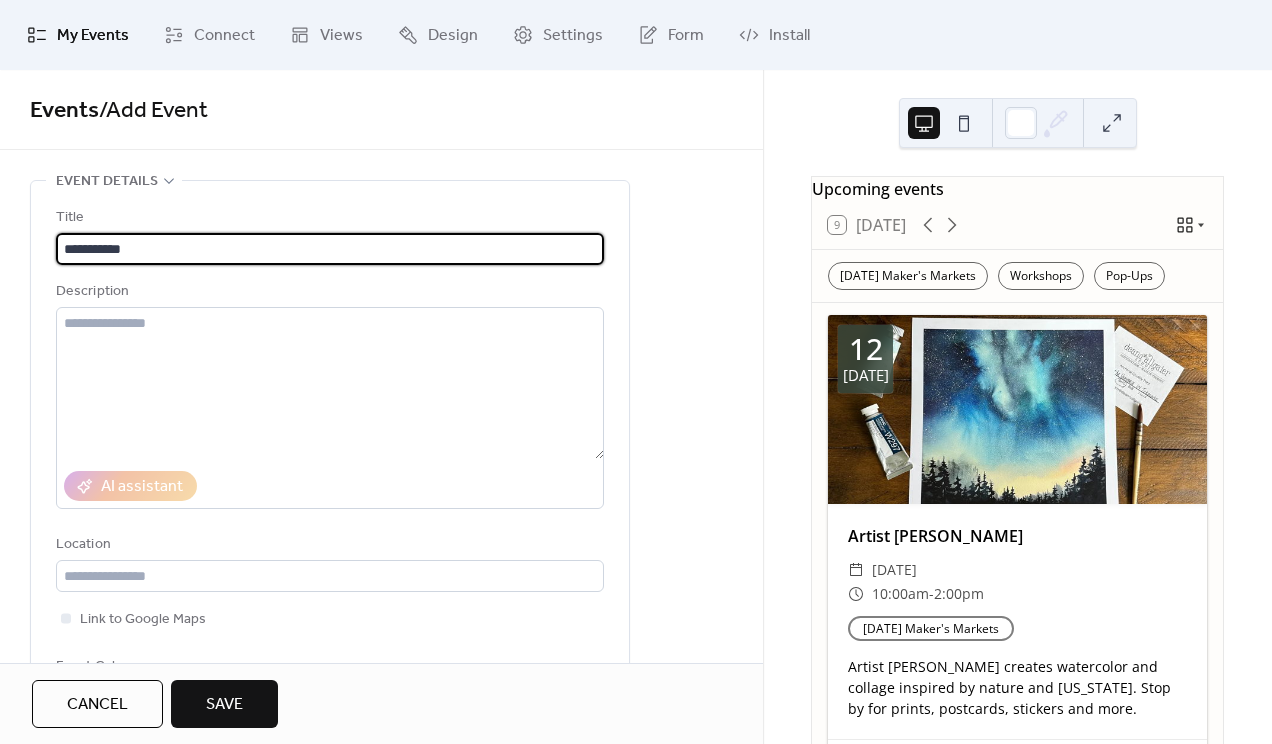 click on "**********" at bounding box center [330, 249] 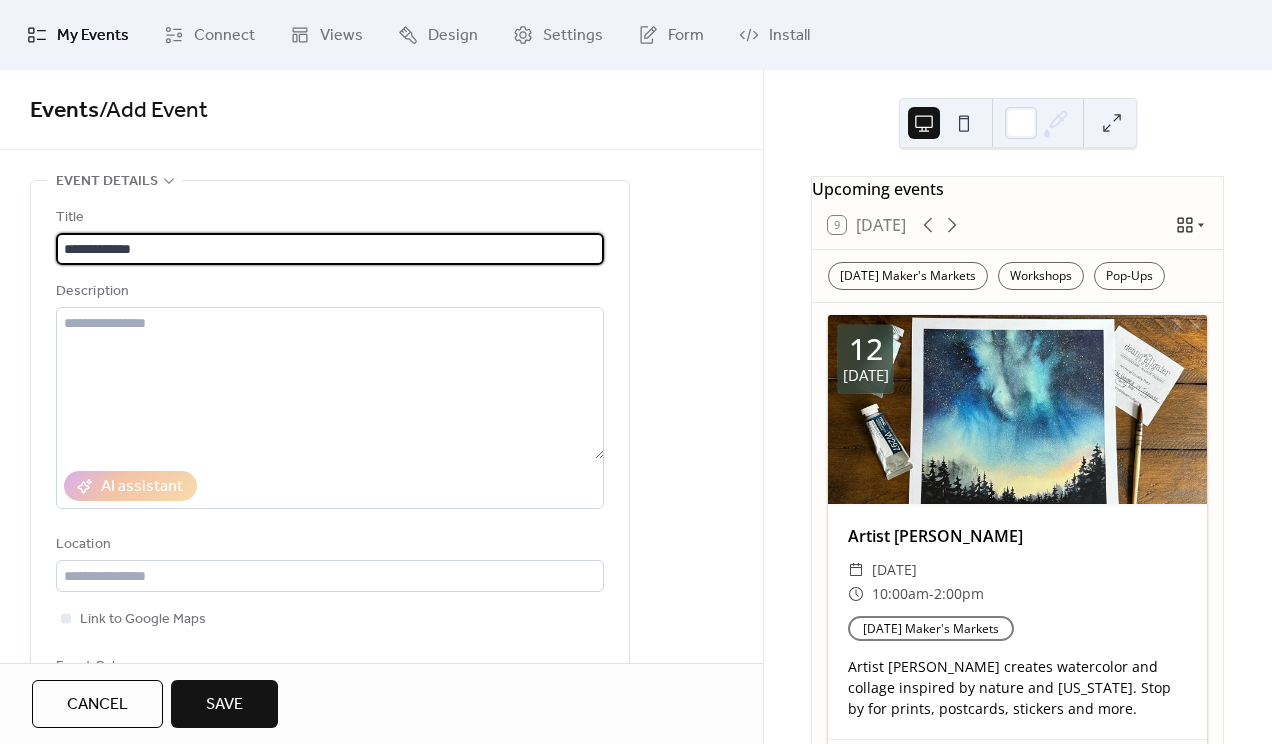 paste on "**********" 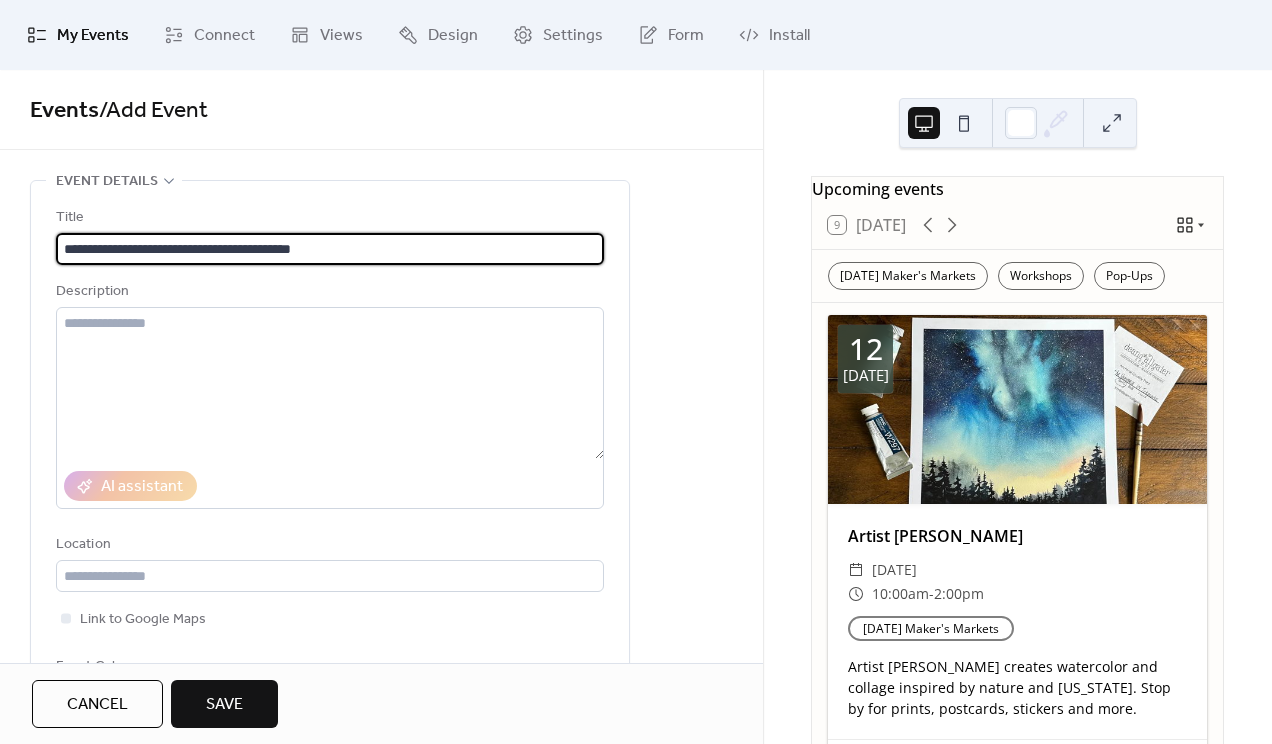 scroll, scrollTop: 0, scrollLeft: 0, axis: both 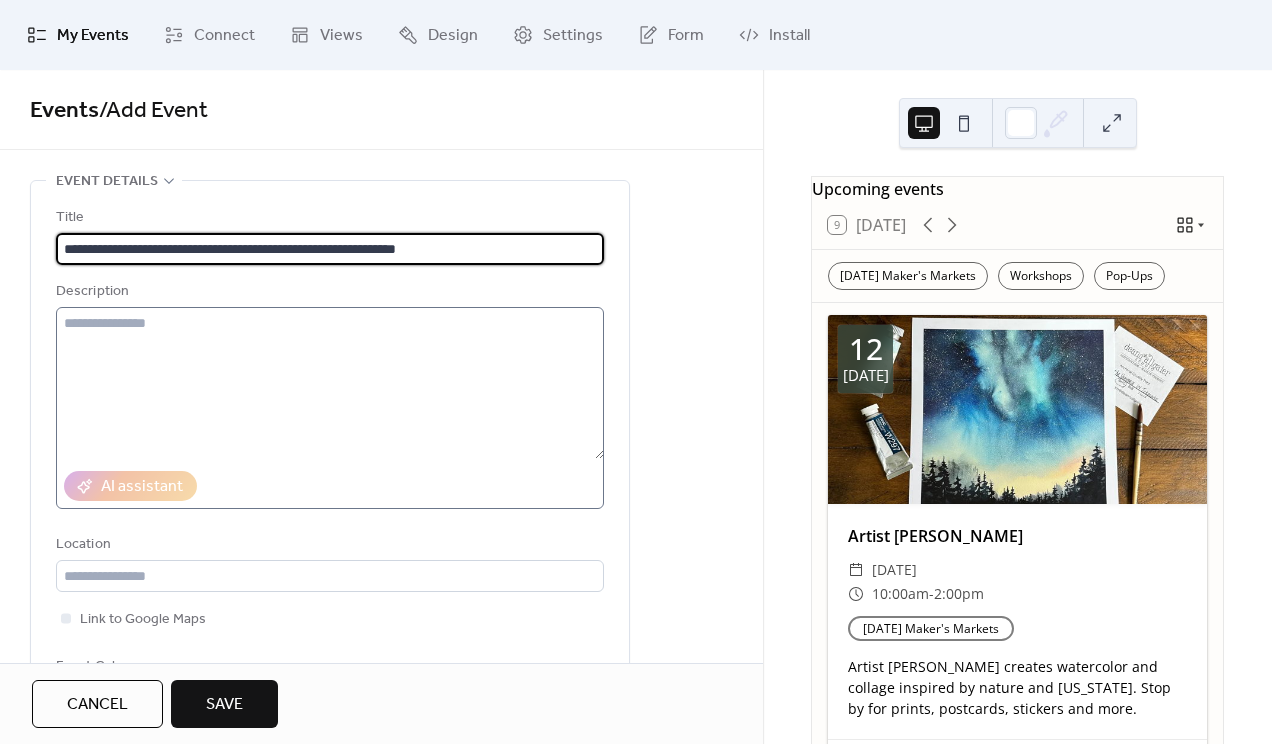 type on "**********" 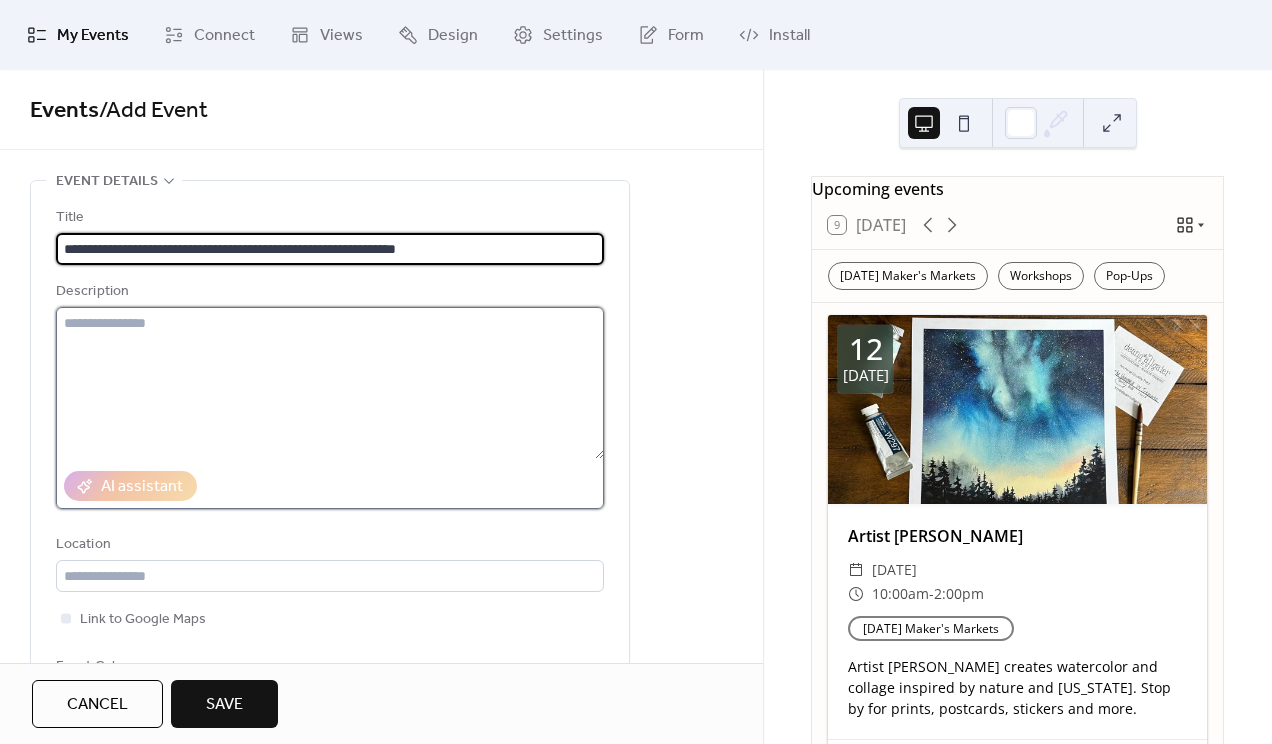 click at bounding box center (330, 383) 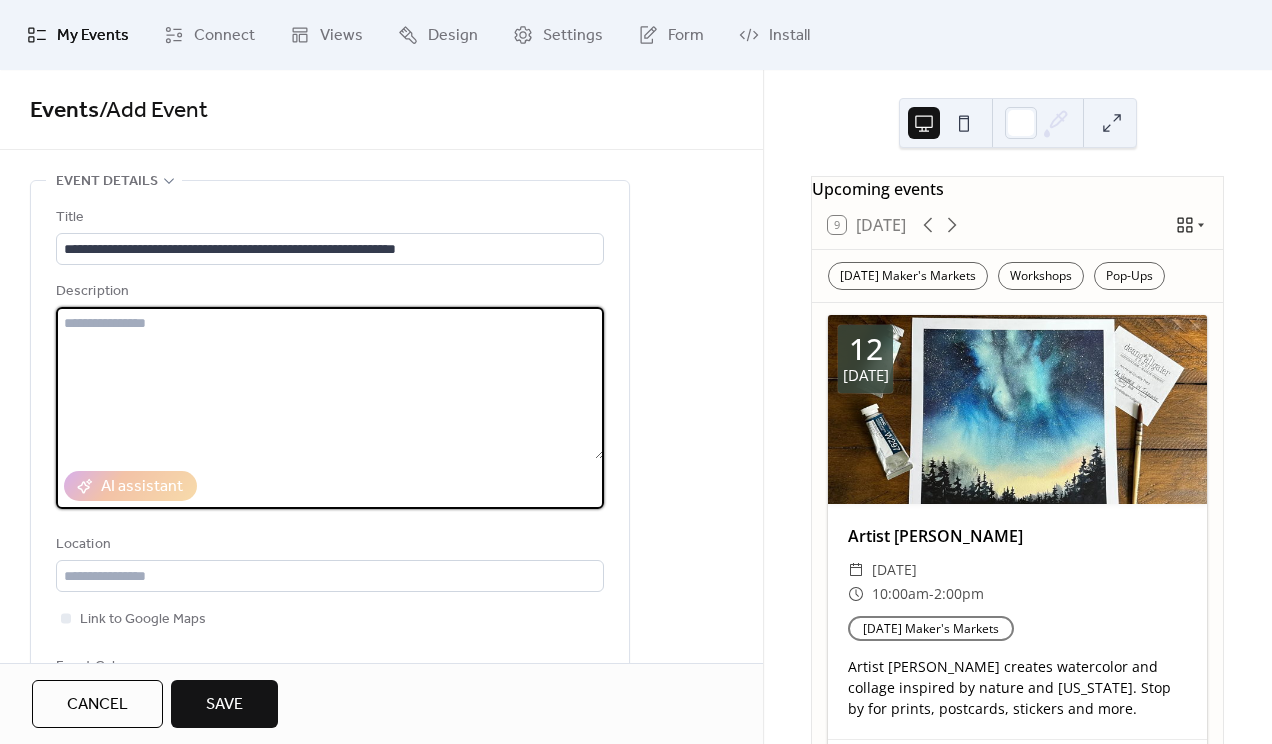 click at bounding box center [330, 383] 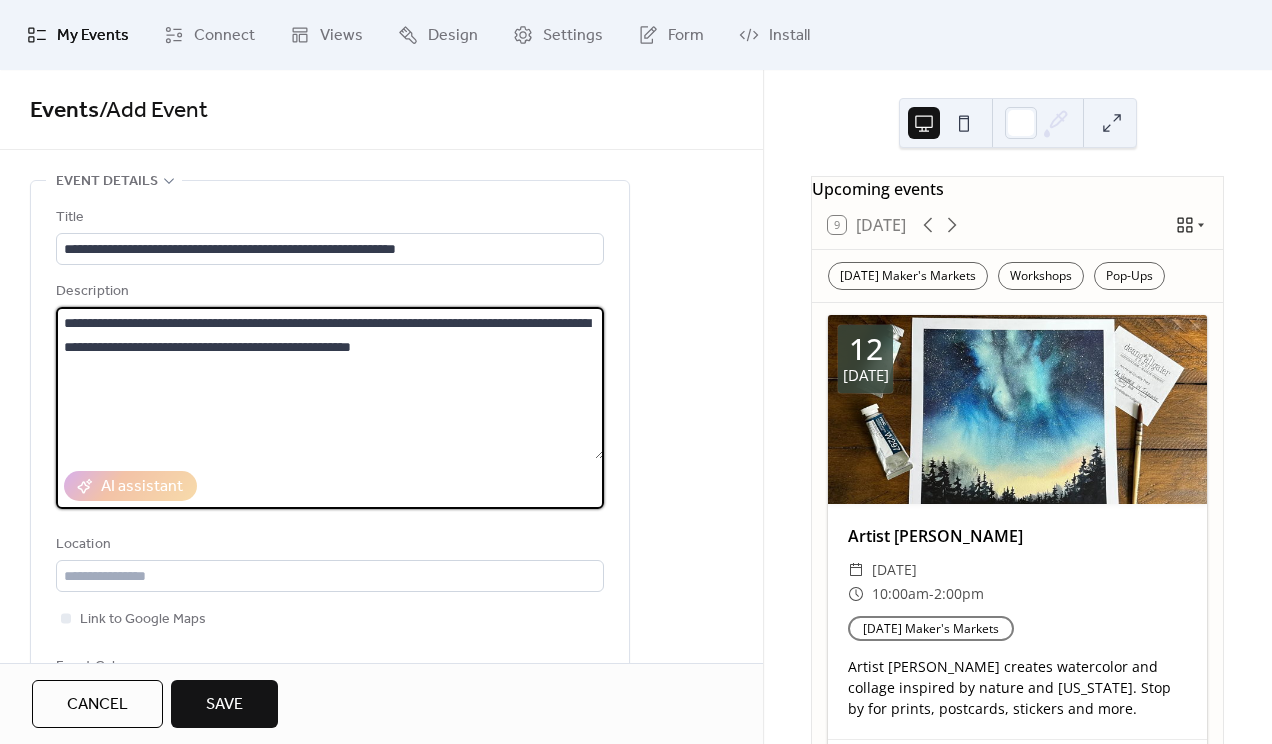 click on "**********" at bounding box center [330, 383] 